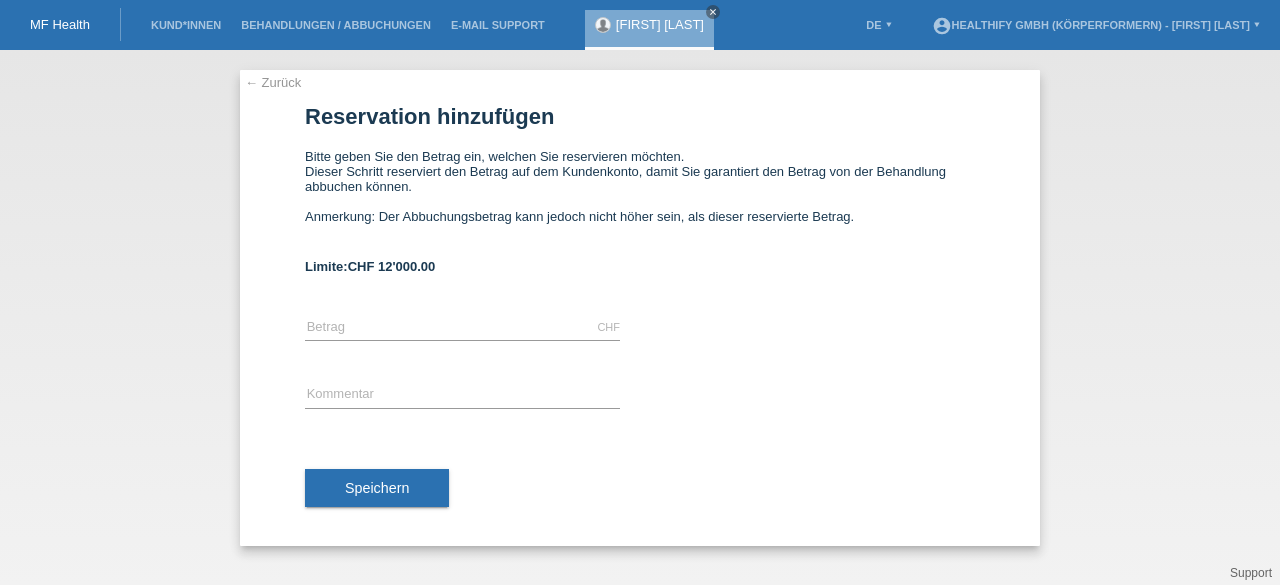 scroll, scrollTop: 0, scrollLeft: 0, axis: both 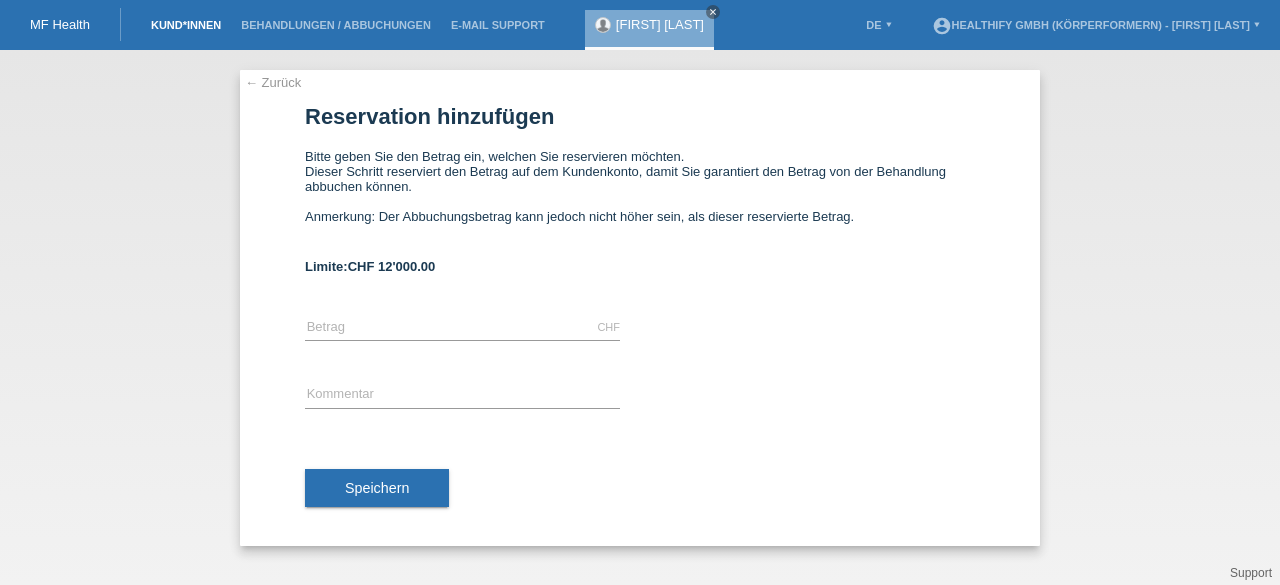 click on "Kund*innen" at bounding box center [186, 25] 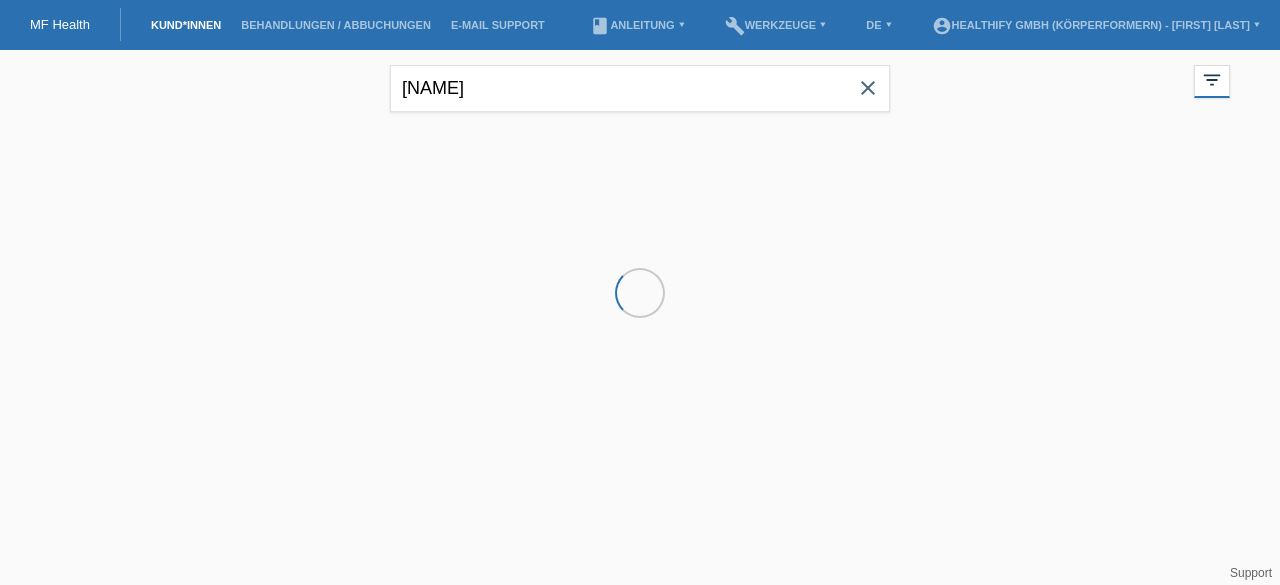 scroll, scrollTop: 0, scrollLeft: 0, axis: both 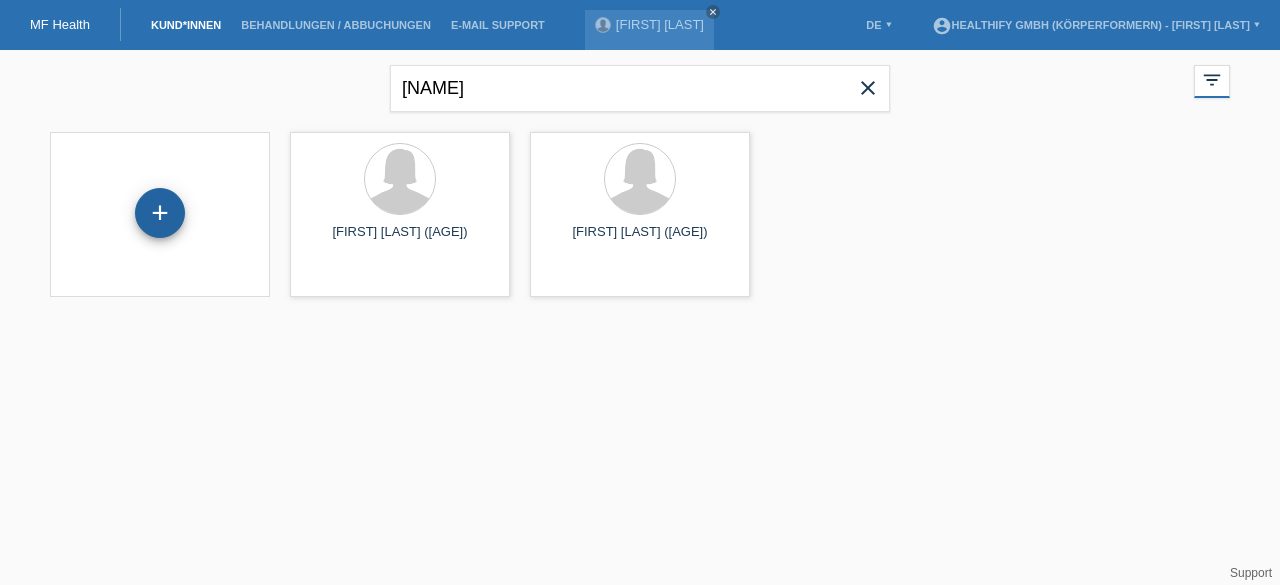 click on "+" at bounding box center [160, 213] 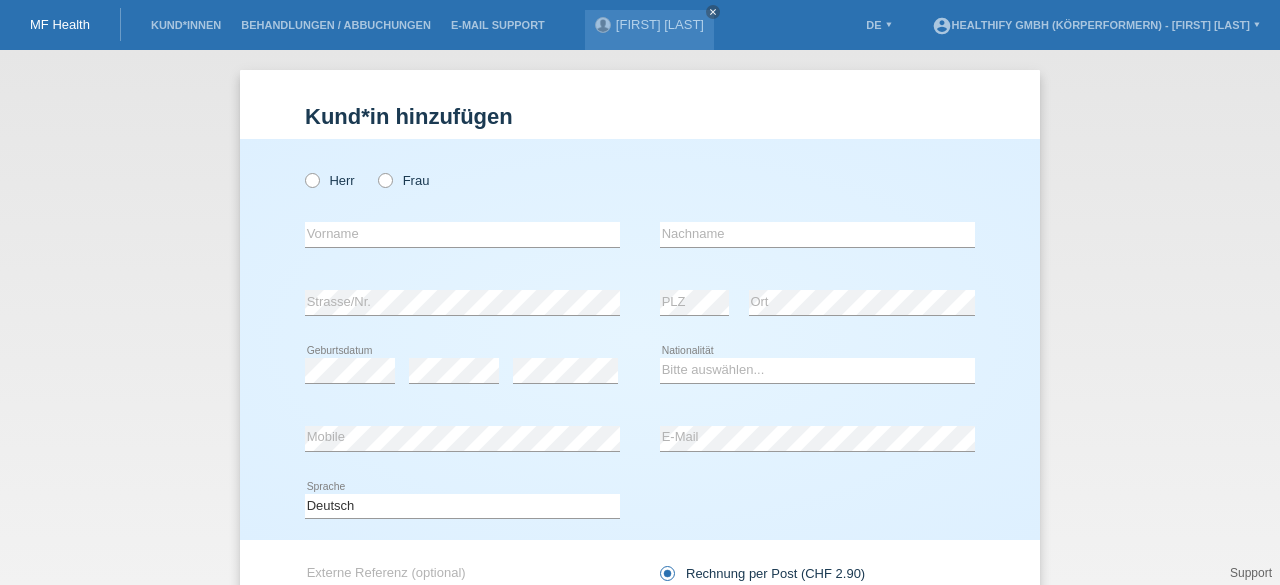 scroll, scrollTop: 0, scrollLeft: 0, axis: both 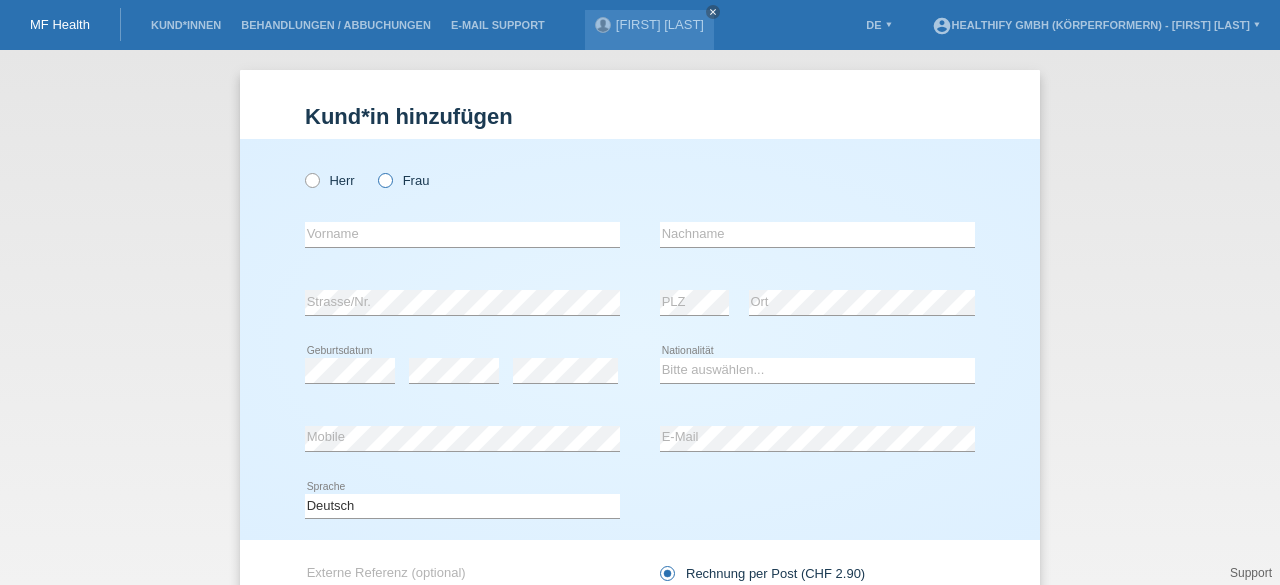 click at bounding box center (375, 170) 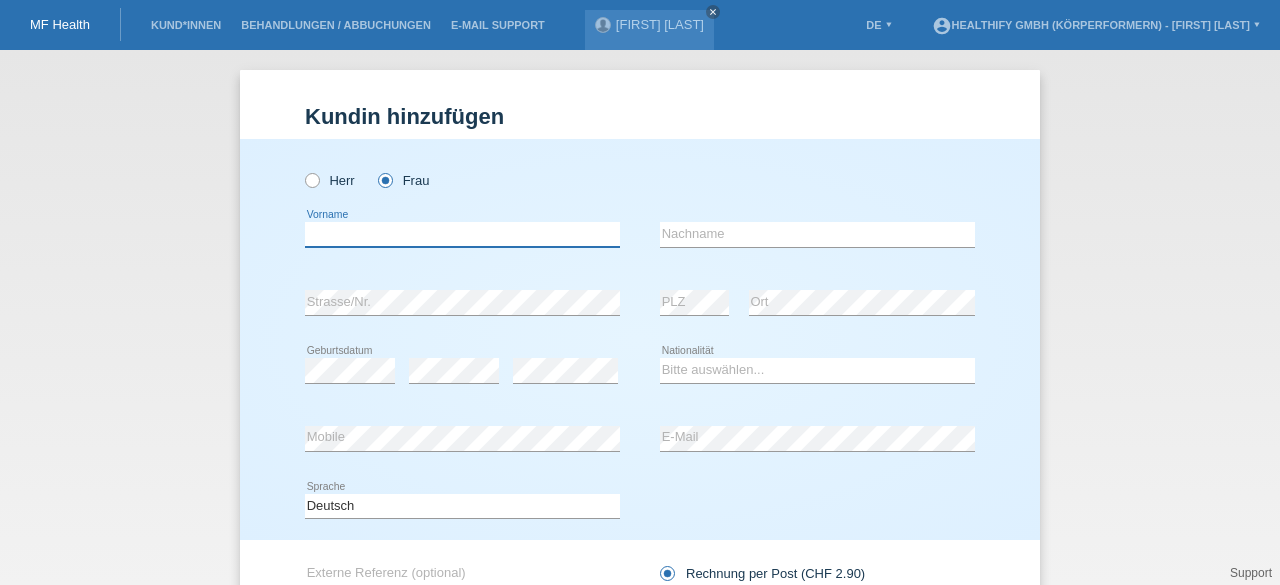 click at bounding box center (462, 234) 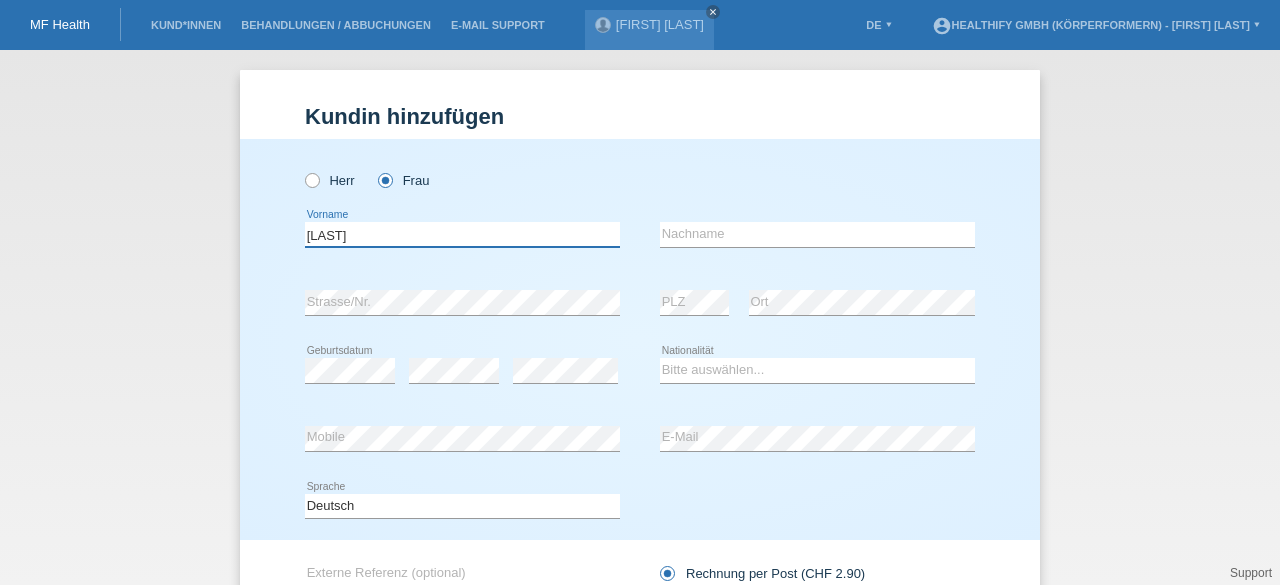 type on "[FIRST]" 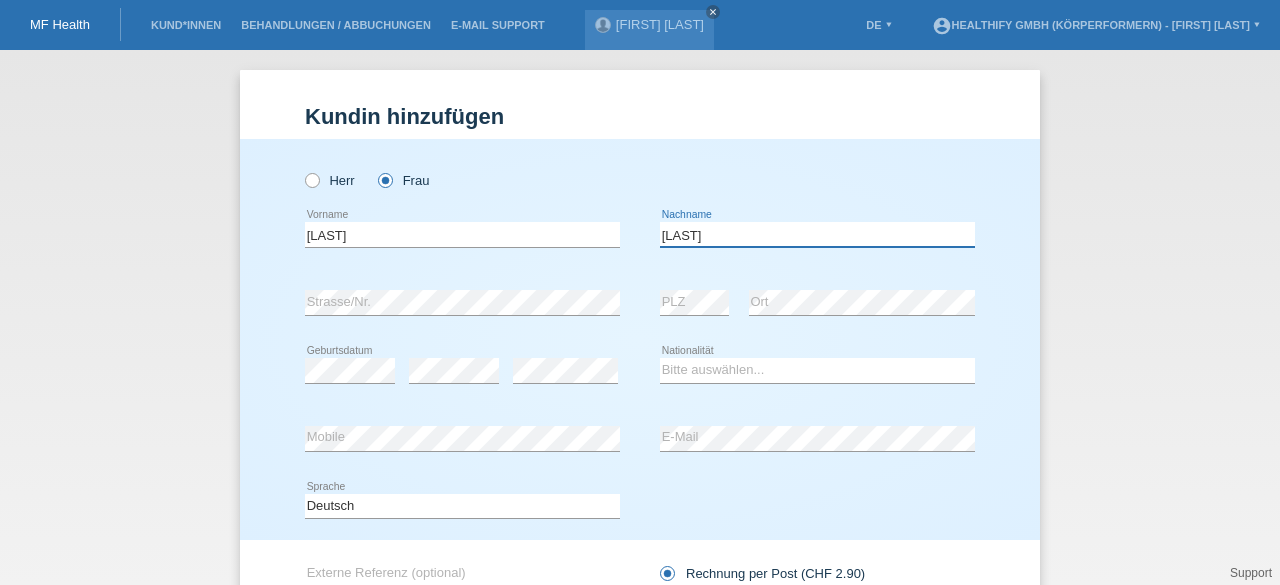 type on "[LAST]" 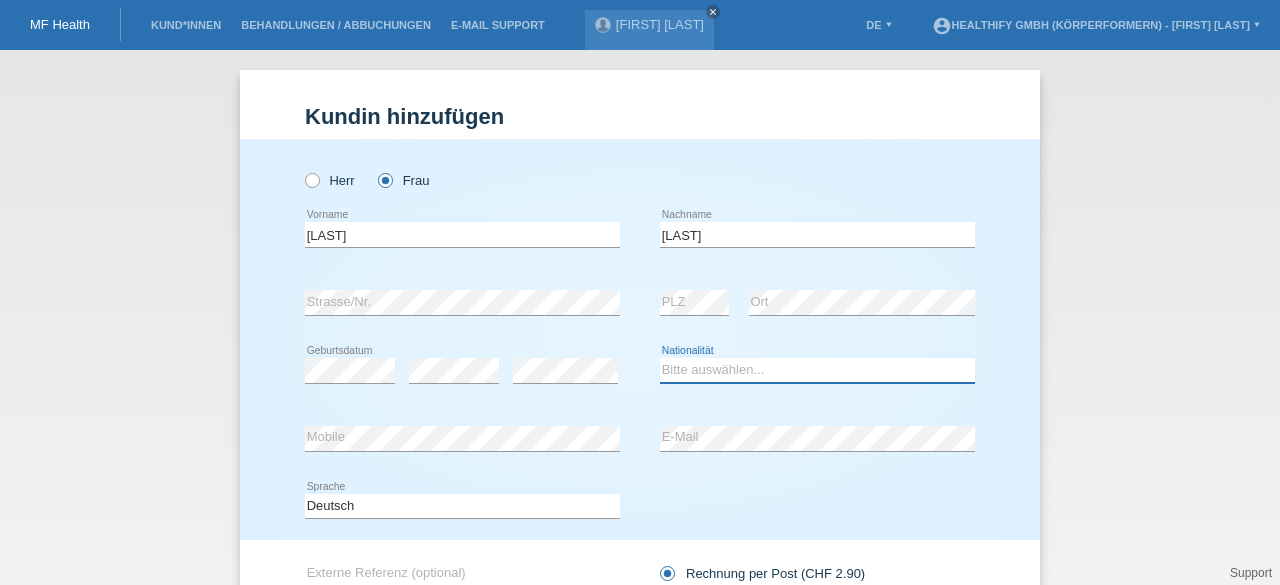 click on "Bitte auswählen...
Schweiz
Deutschland
Liechtenstein
Österreich
------------
Afghanistan
Ägypten
Åland
Albanien
Algerien" at bounding box center [817, 370] 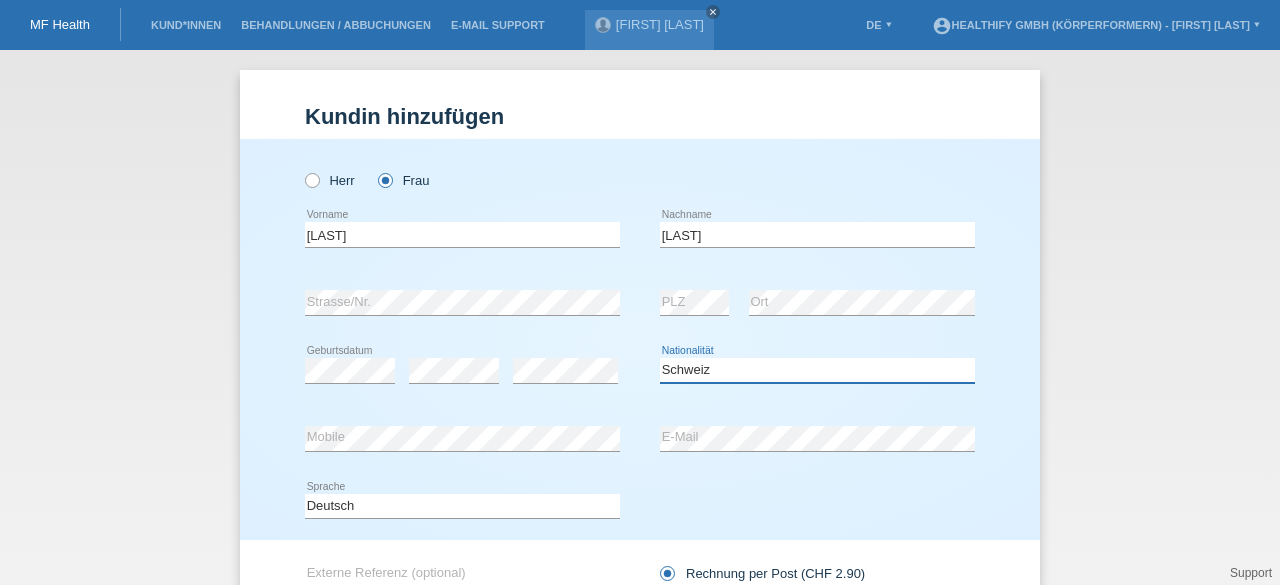 click on "Bitte auswählen...
Schweiz
Deutschland
Liechtenstein
Österreich
------------
Afghanistan
Ägypten
Åland
Albanien
Algerien" at bounding box center (817, 370) 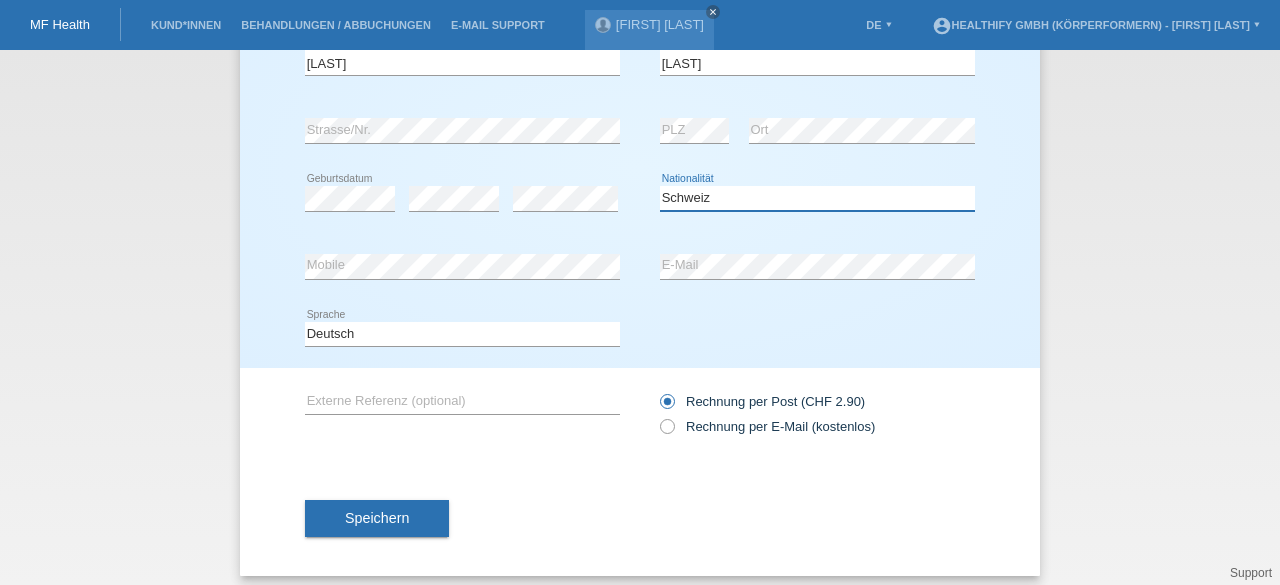 scroll, scrollTop: 182, scrollLeft: 0, axis: vertical 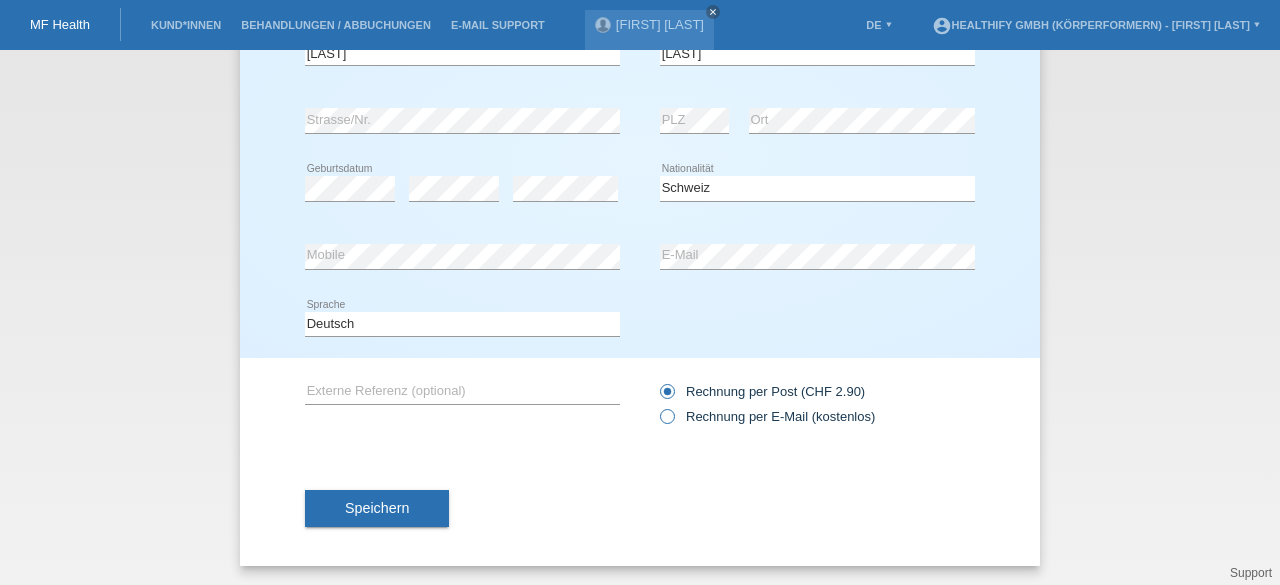 click on "Rechnung per E-Mail                                                                                            (kostenlos)" at bounding box center [767, 416] 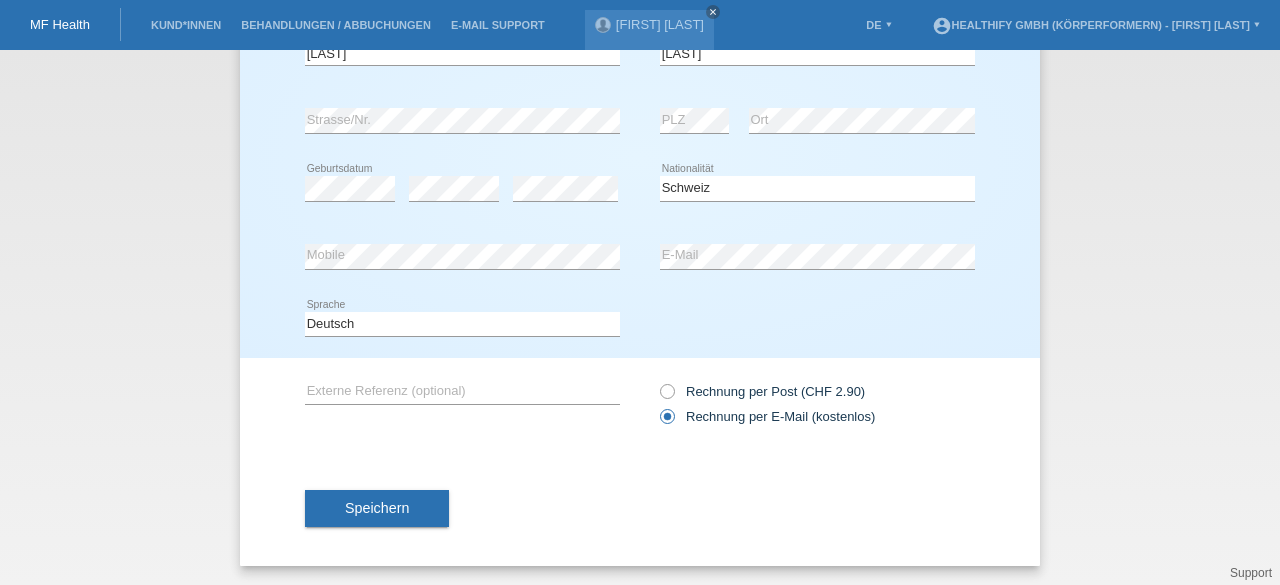 scroll, scrollTop: 0, scrollLeft: 0, axis: both 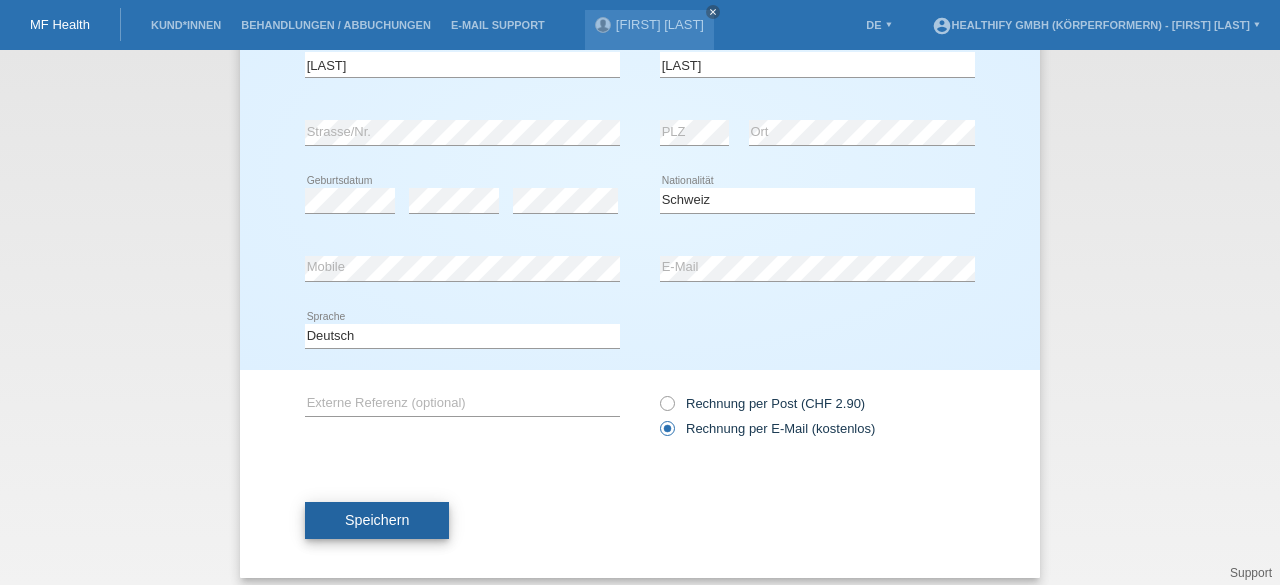 click on "Speichern" at bounding box center [377, 520] 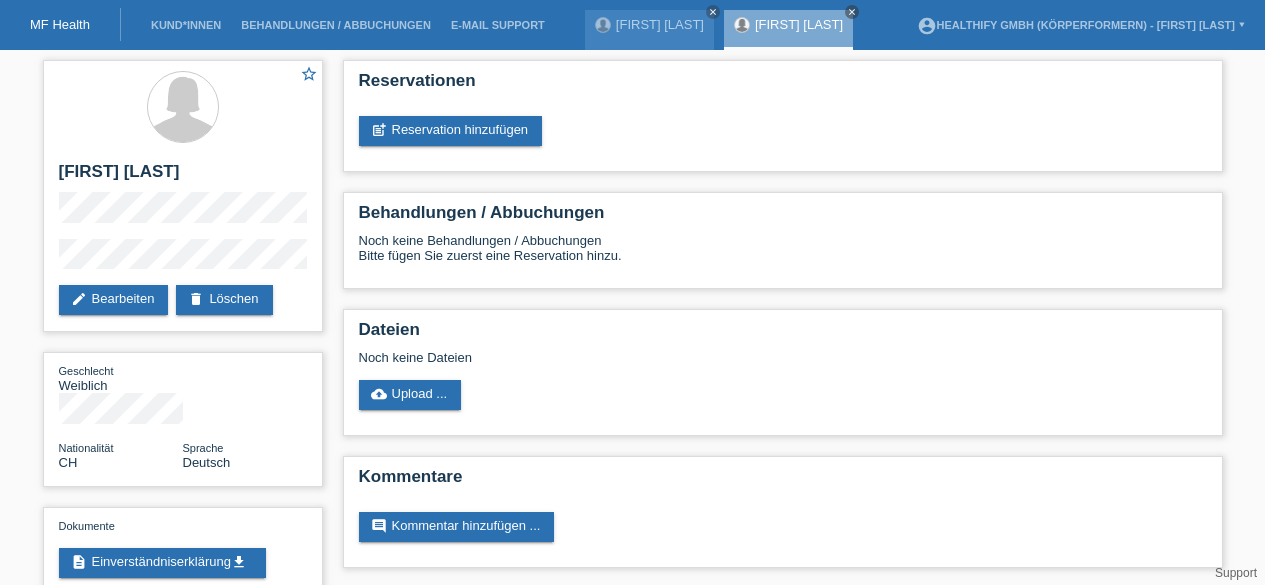 scroll, scrollTop: 0, scrollLeft: 0, axis: both 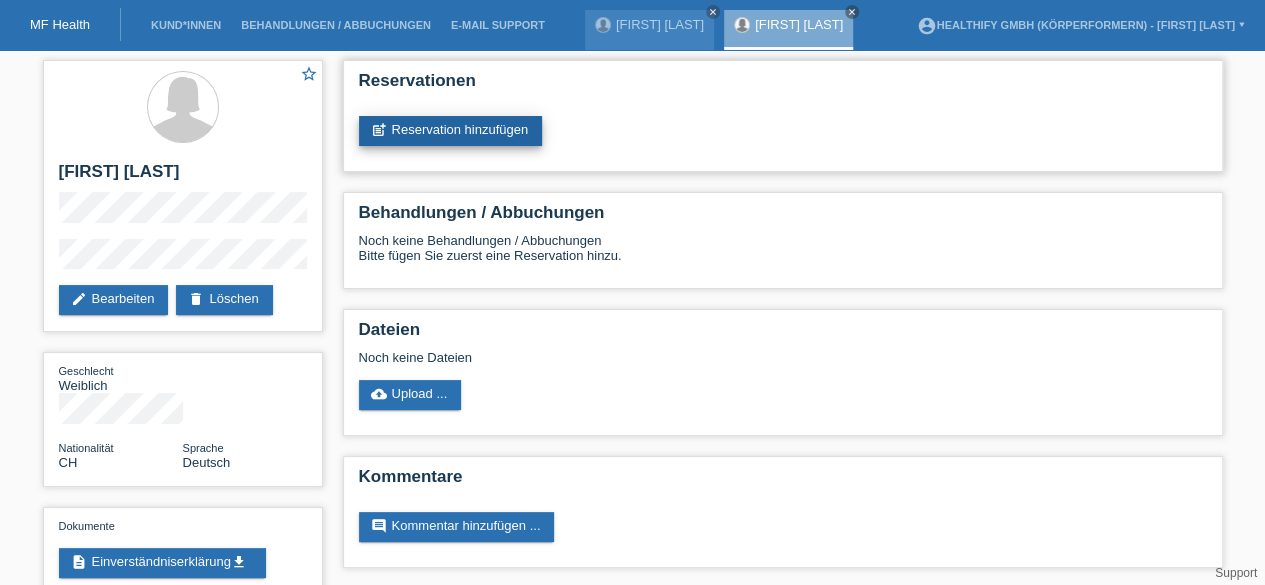 click on "post_add  Reservation hinzufügen" at bounding box center (451, 131) 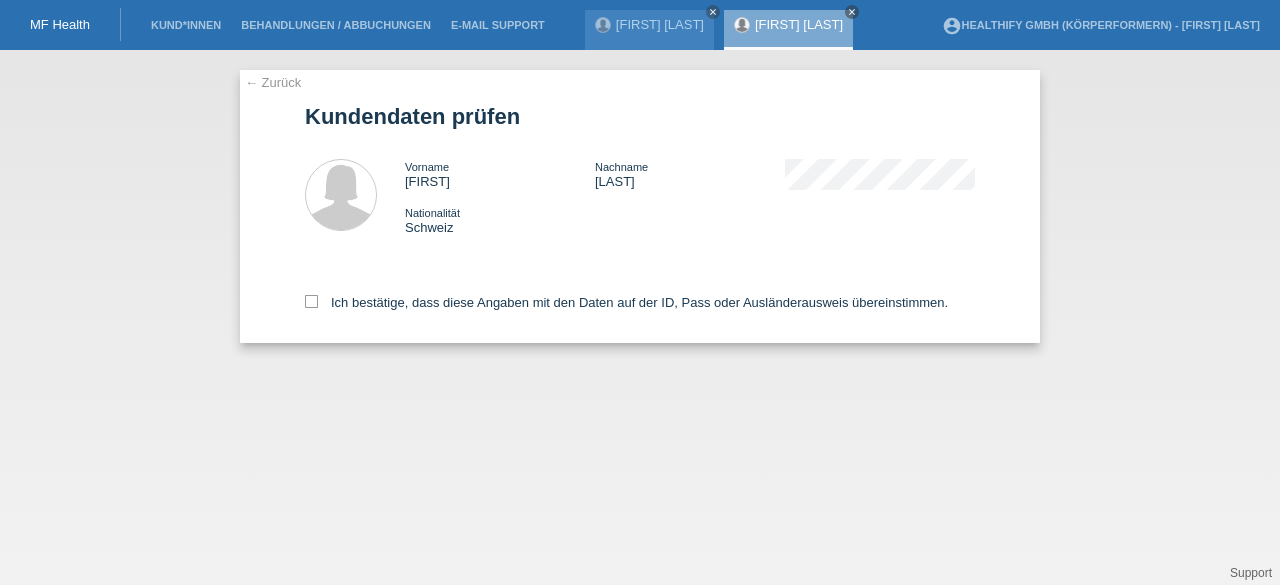scroll, scrollTop: 0, scrollLeft: 0, axis: both 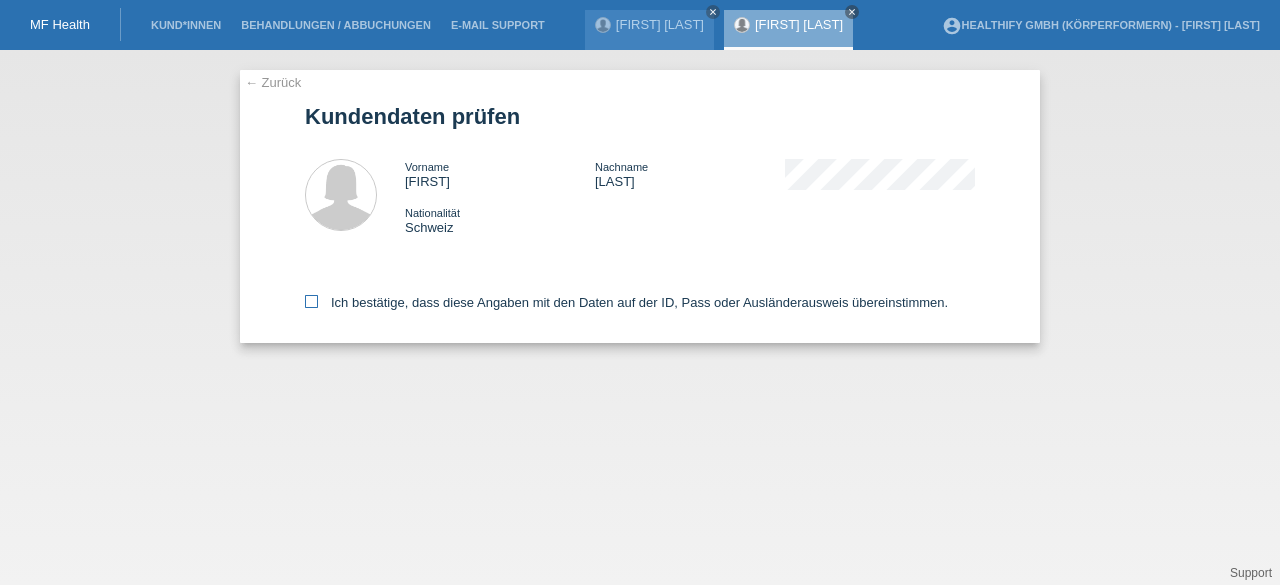 click on "Ich bestätige, dass diese Angaben mit den Daten auf der ID, Pass oder Ausländerausweis übereinstimmen." at bounding box center [626, 302] 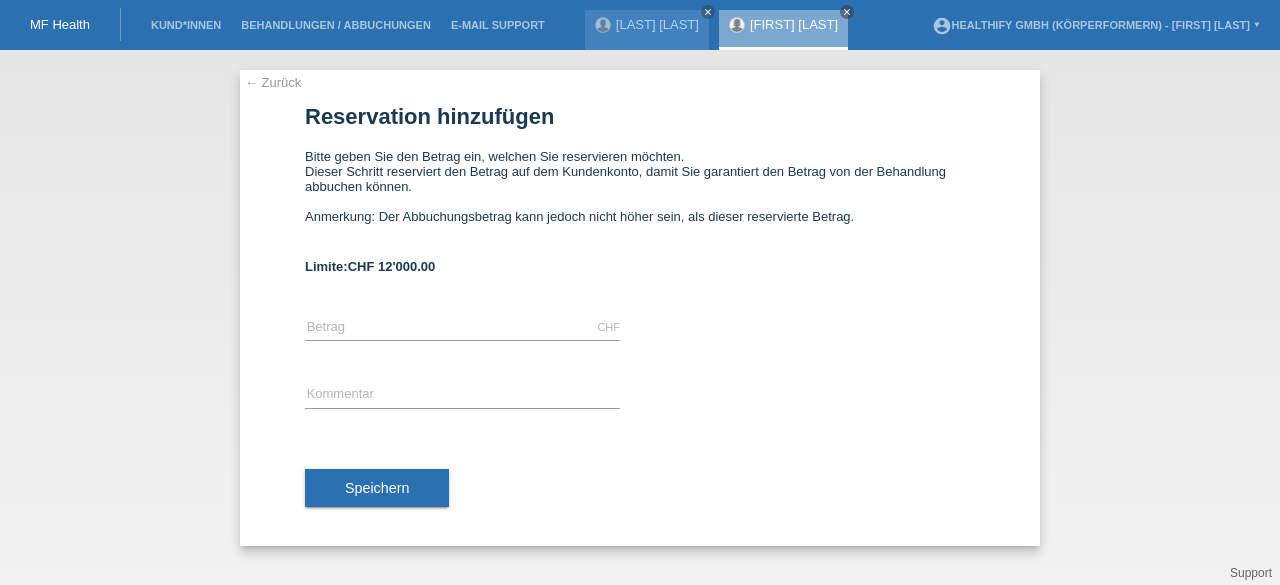 scroll, scrollTop: 0, scrollLeft: 0, axis: both 